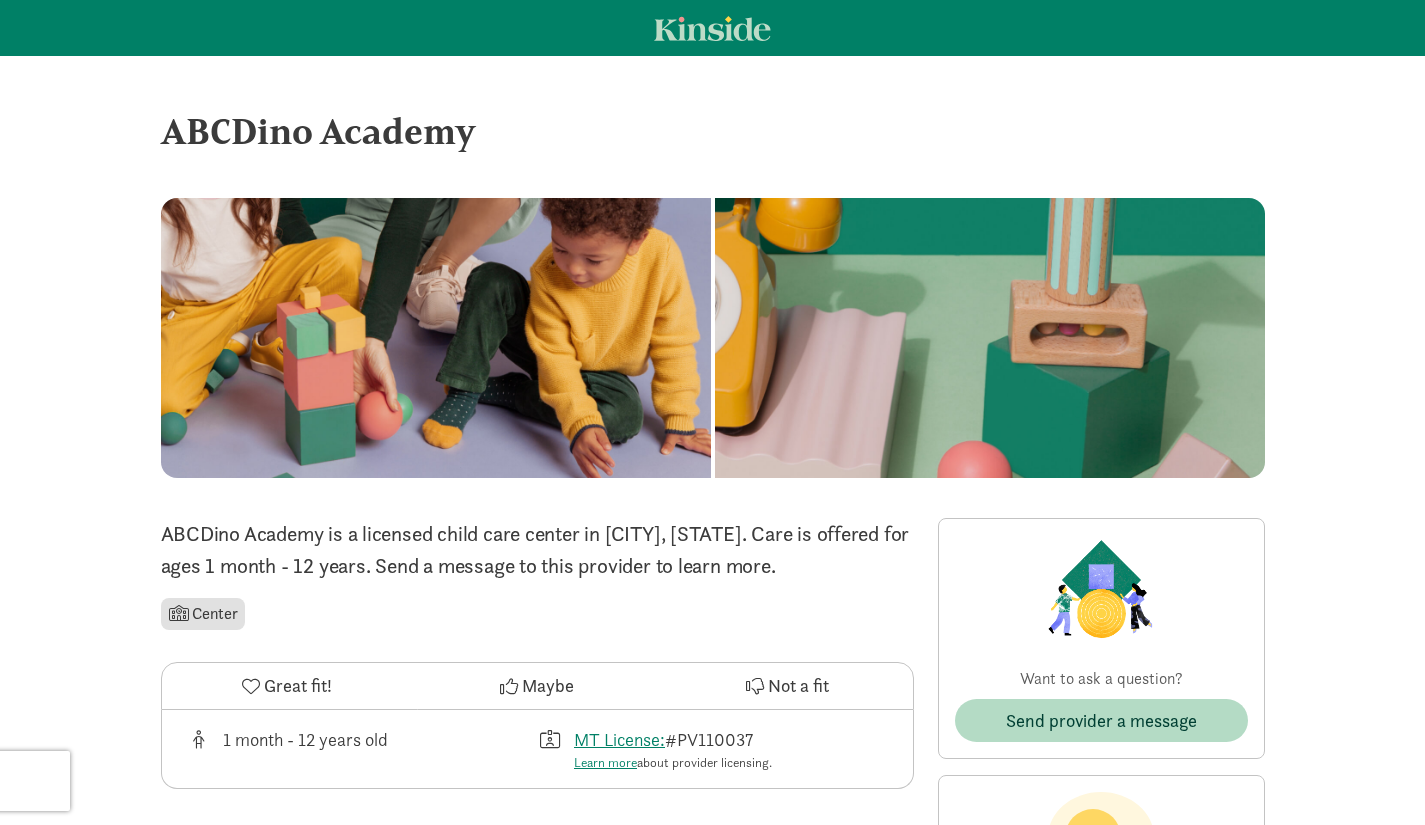 scroll, scrollTop: 565, scrollLeft: 0, axis: vertical 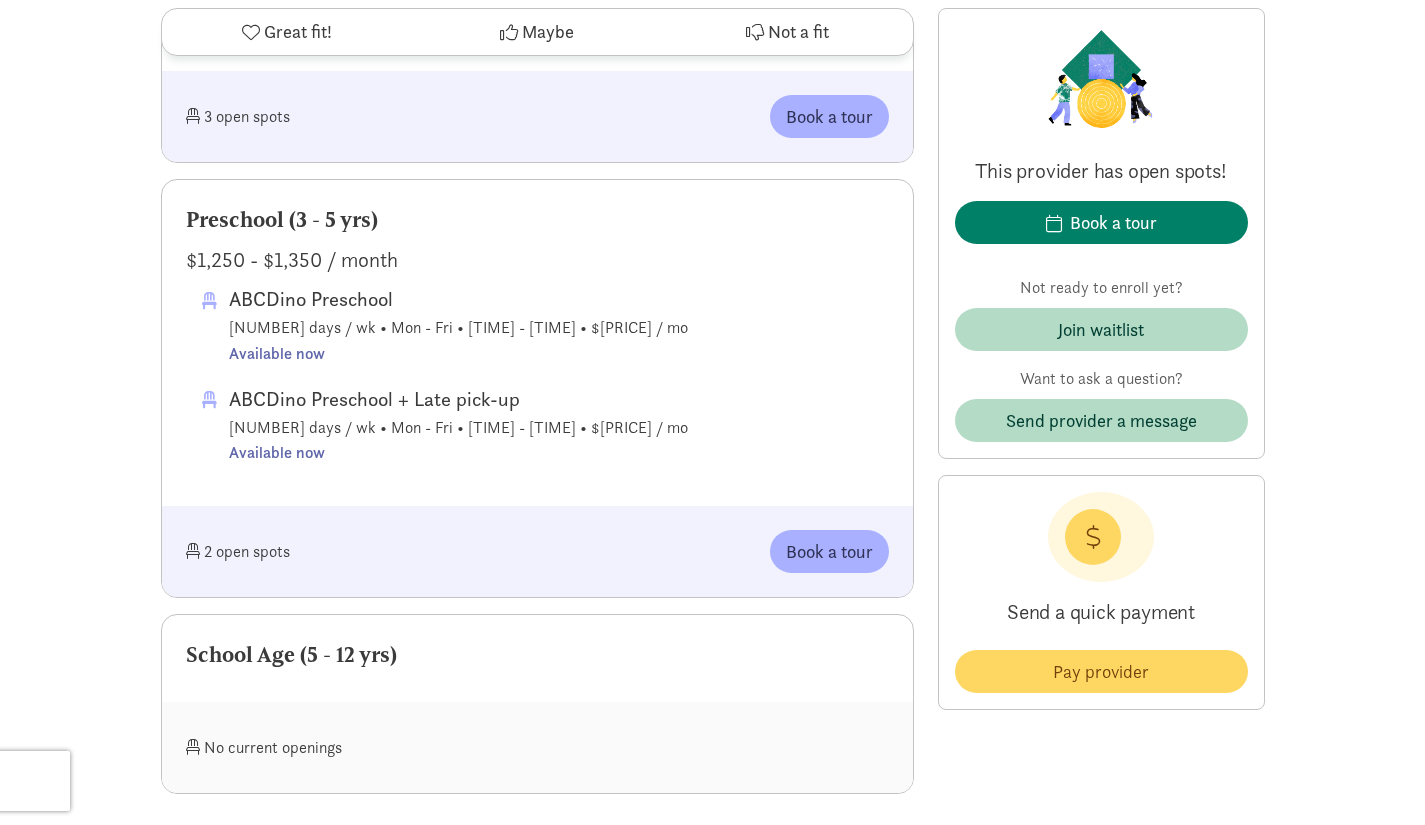 click on "Available now" at bounding box center [458, 453] 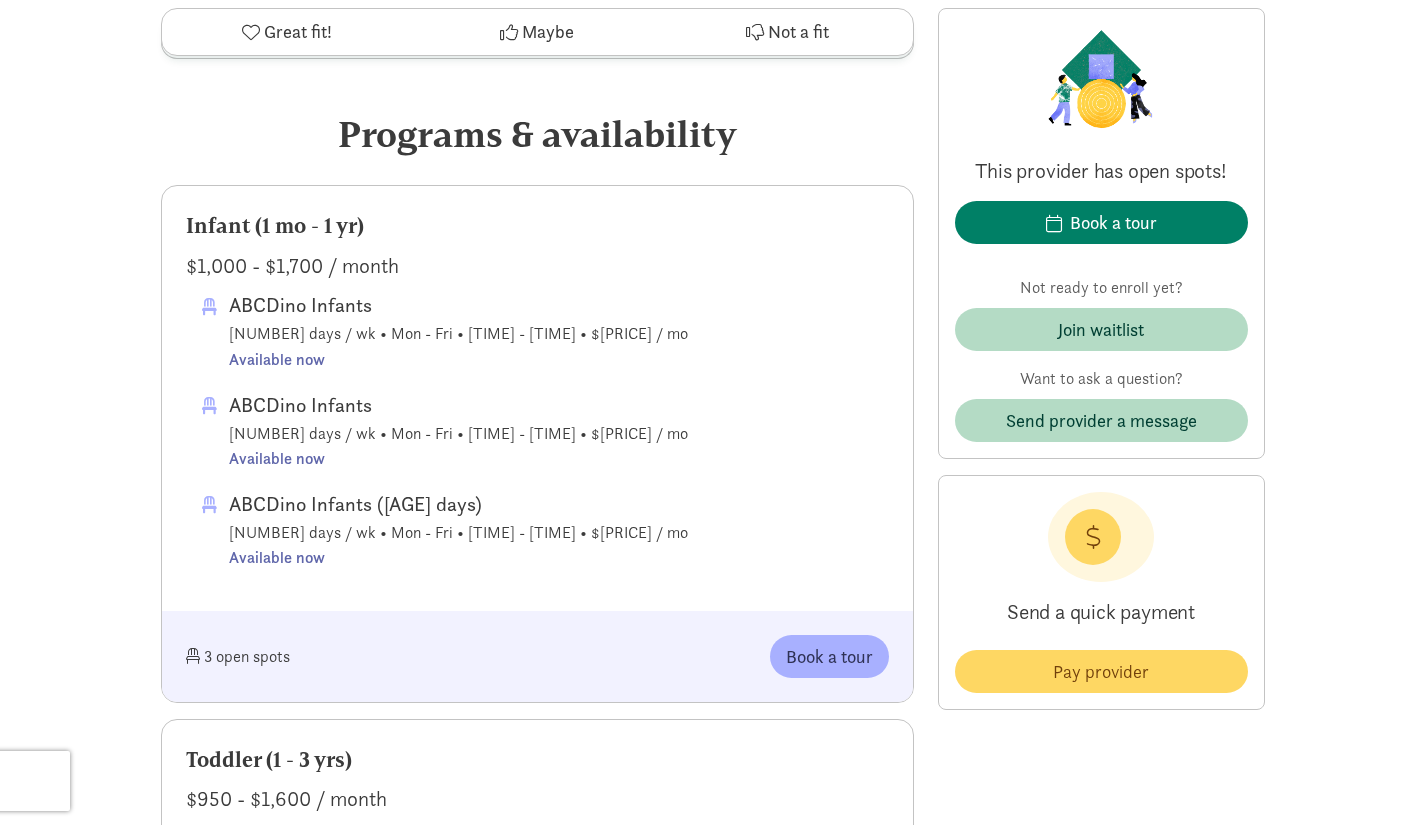 scroll, scrollTop: 776, scrollLeft: 0, axis: vertical 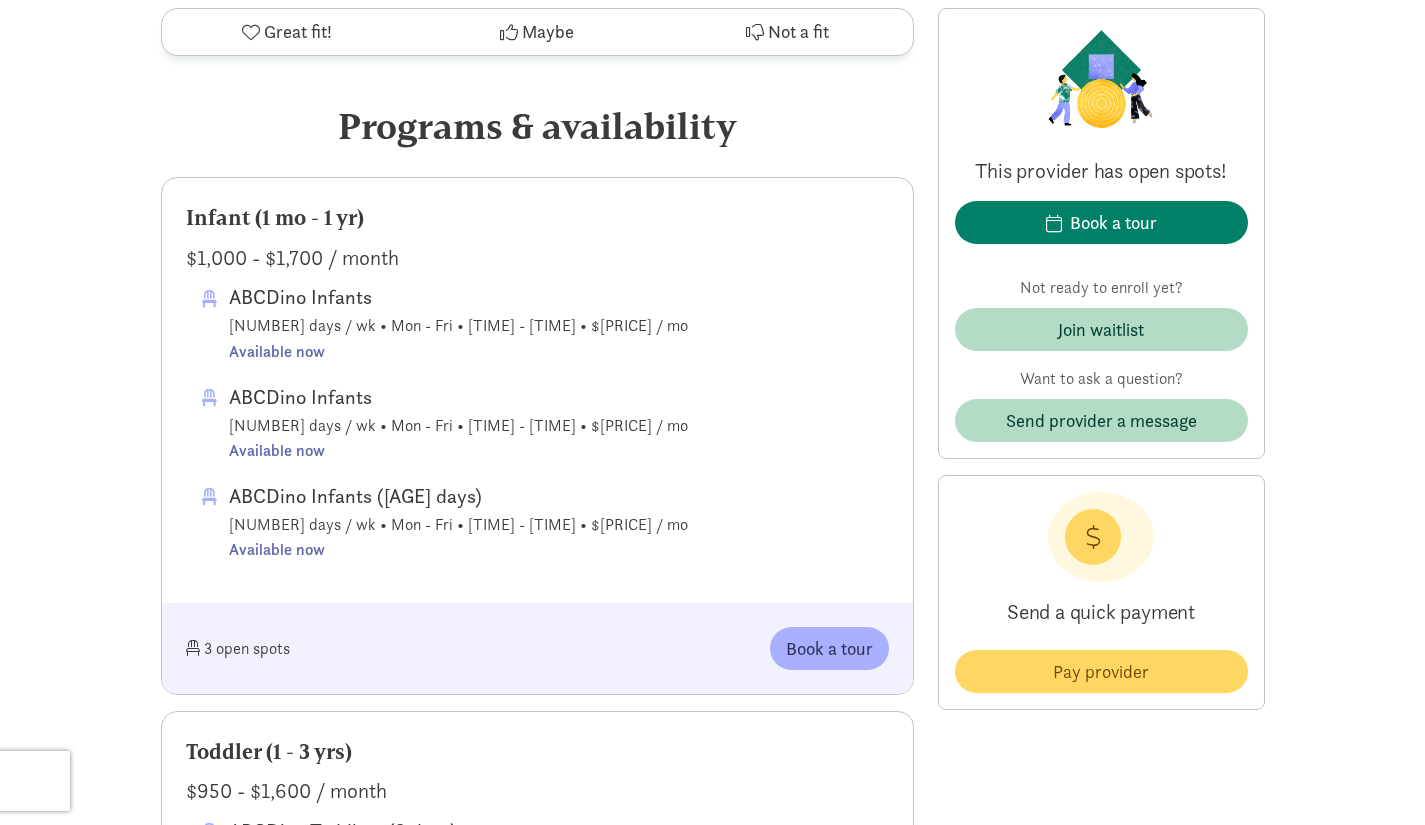 click on "Available now" at bounding box center (458, 352) 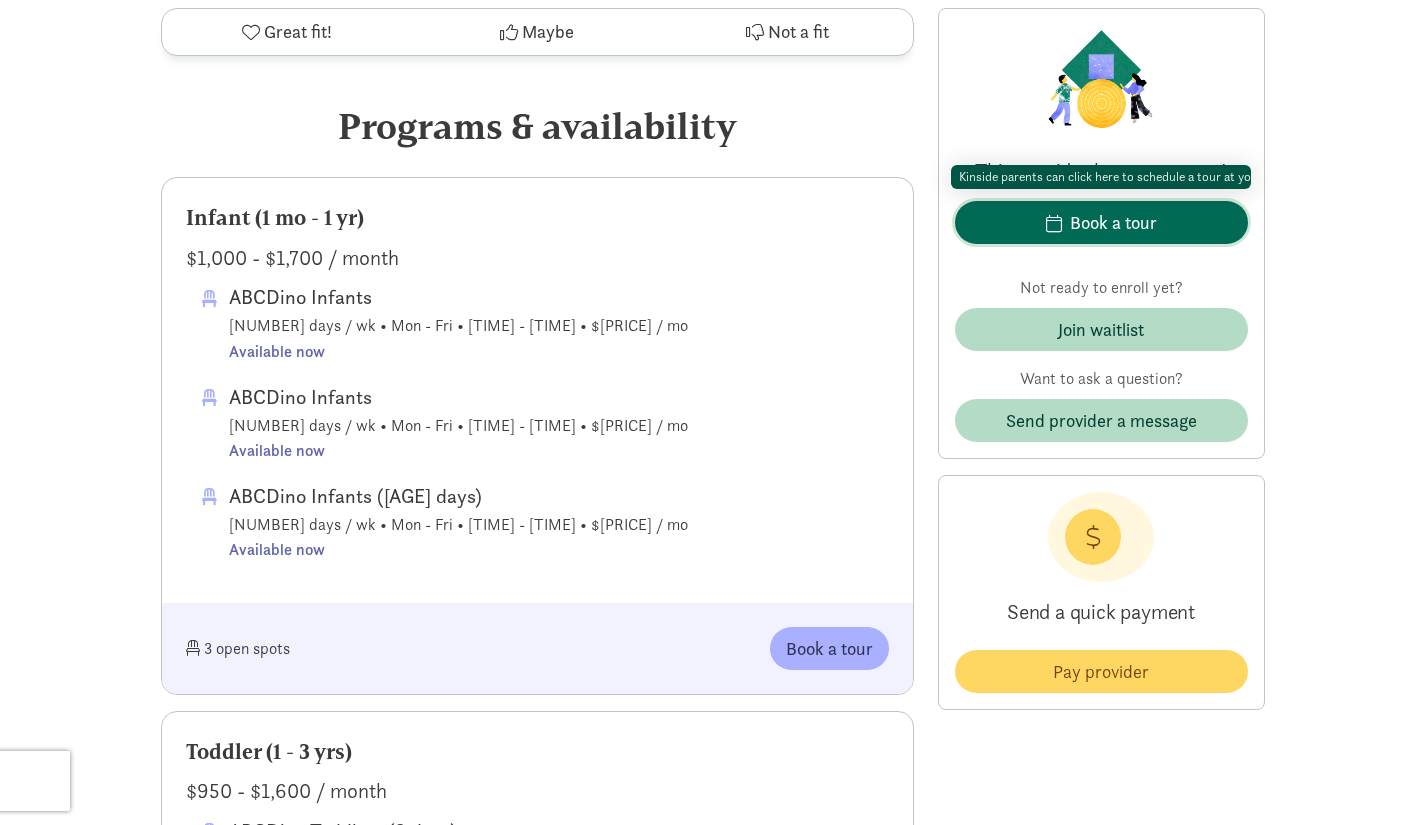 click on "Book a tour" at bounding box center (1101, 222) 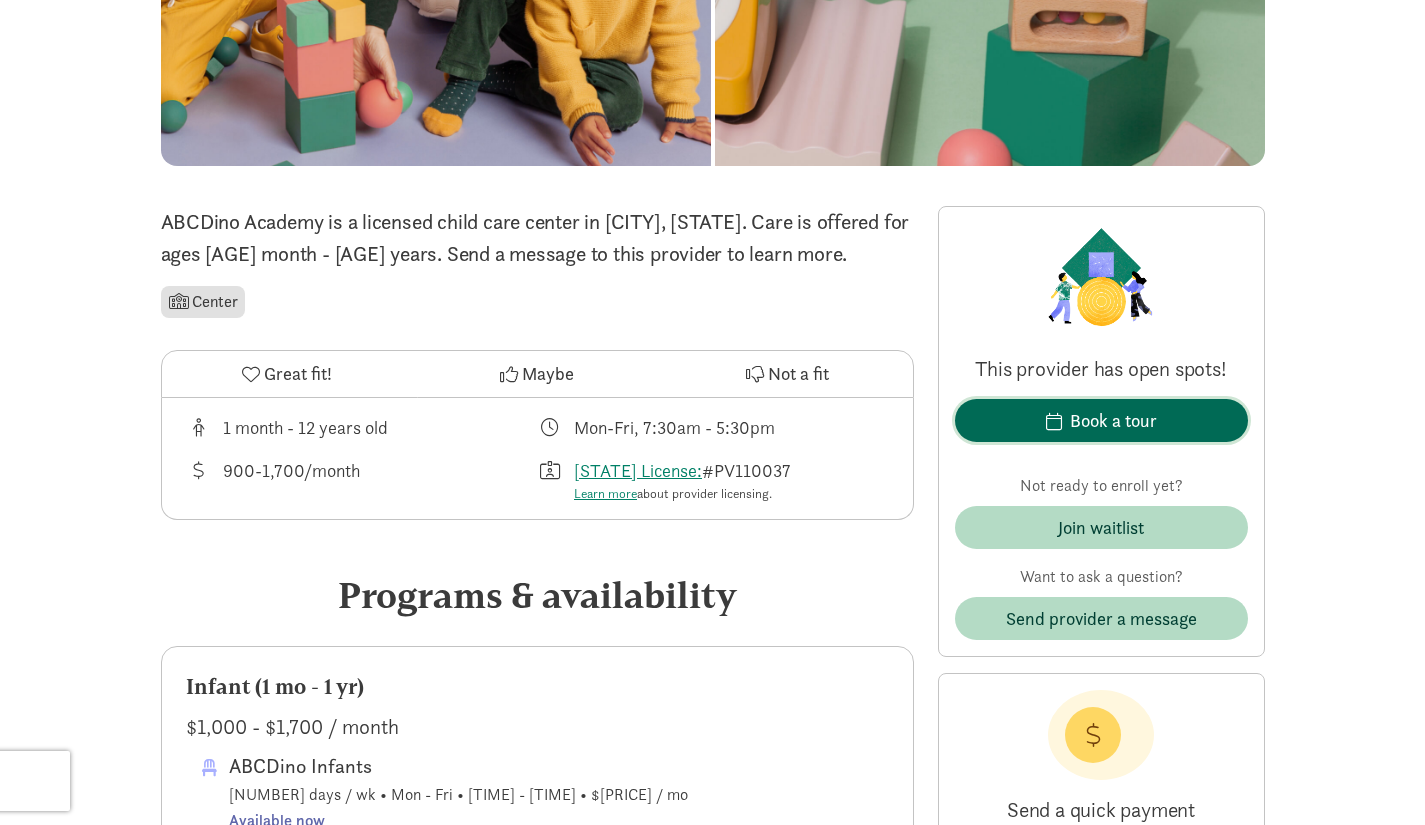 scroll, scrollTop: 0, scrollLeft: 0, axis: both 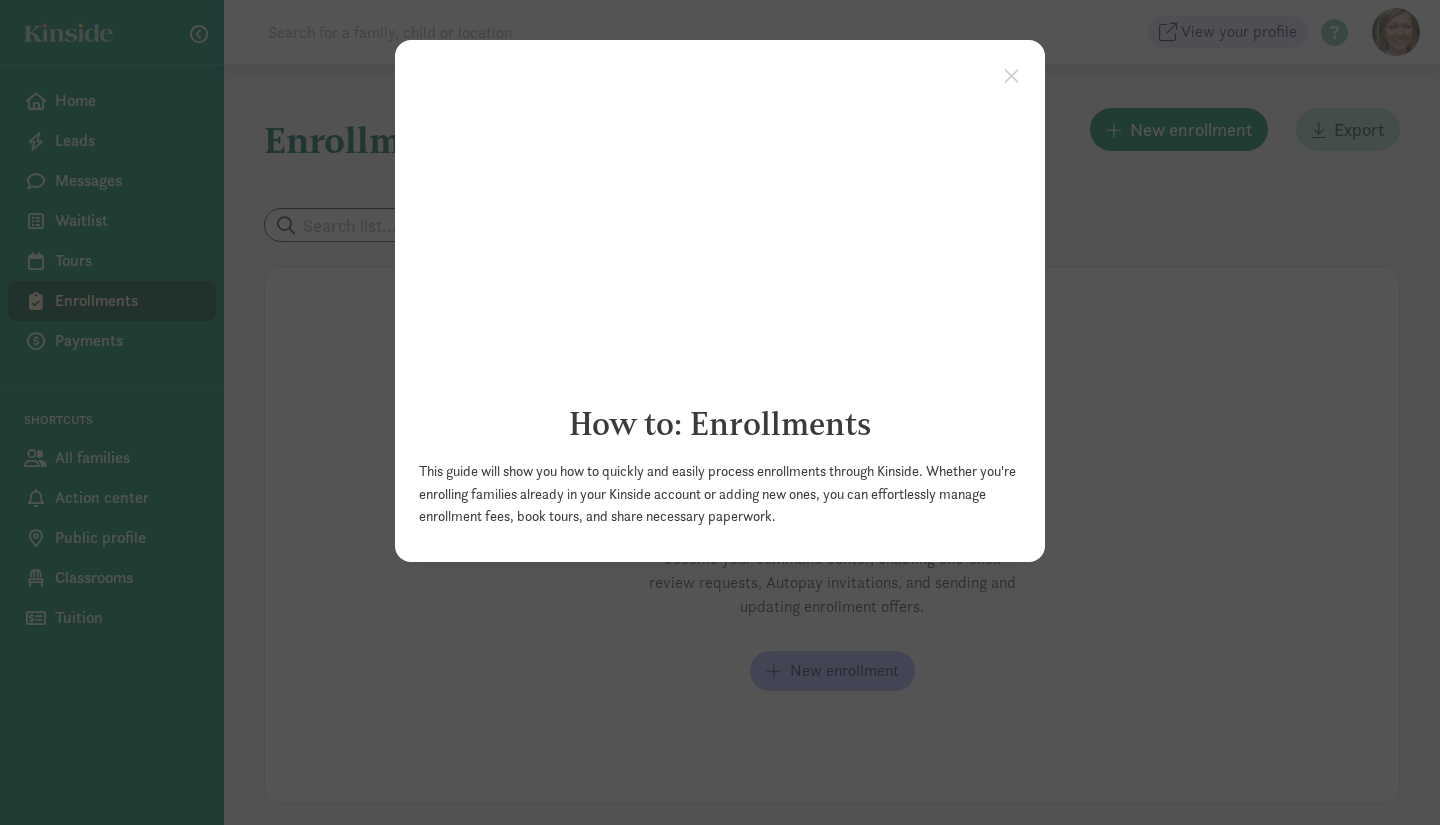 click on "×                                   How to: Enrollments                        This guide will show you how to quickly and easily process enrollments through Kinside. Whether you're enrolling families already in your Kinside account or adding new ones, you can effortlessly manage enrollment fees, book tours, and share necessary paperwork." 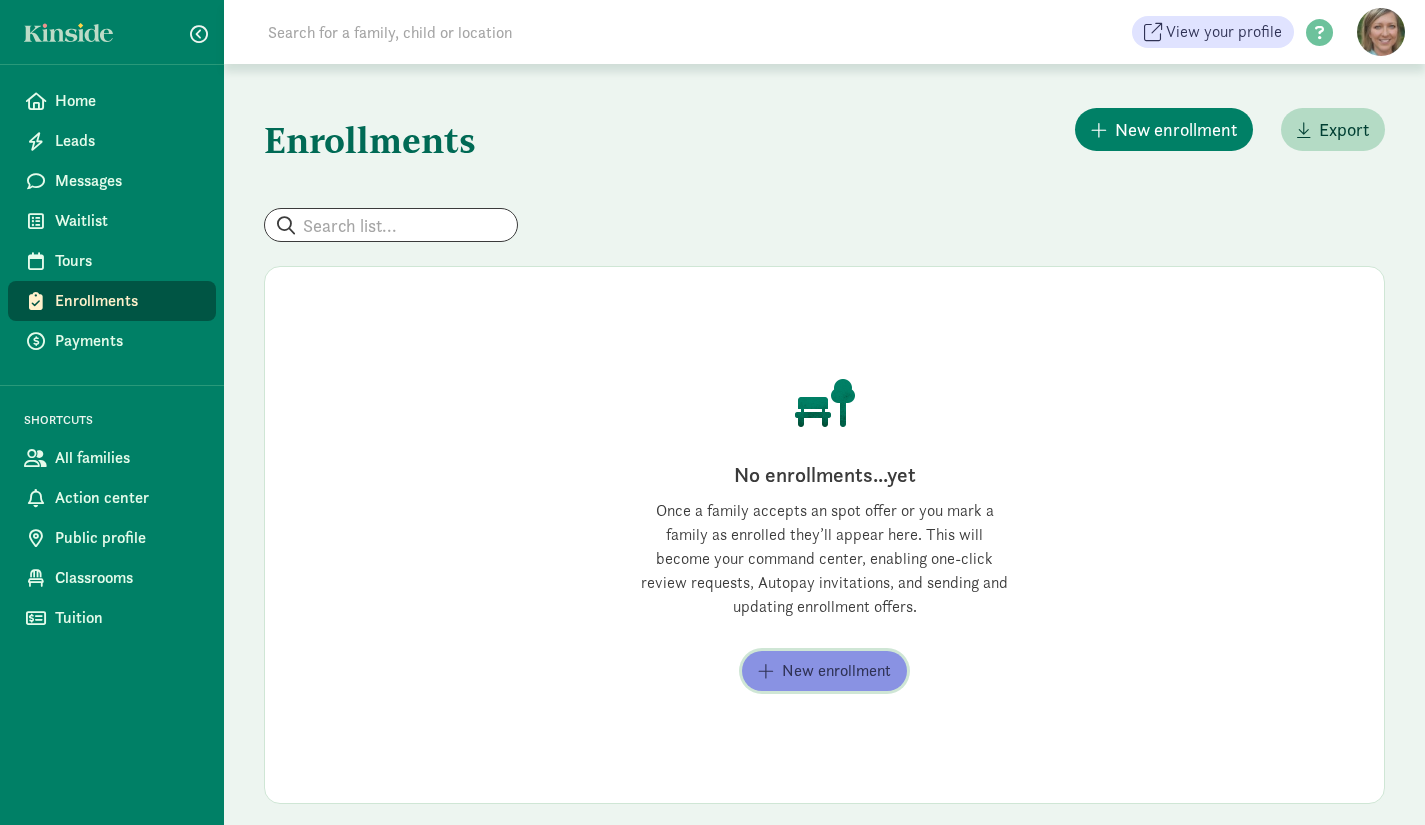 click on "New enrollment" at bounding box center [836, 671] 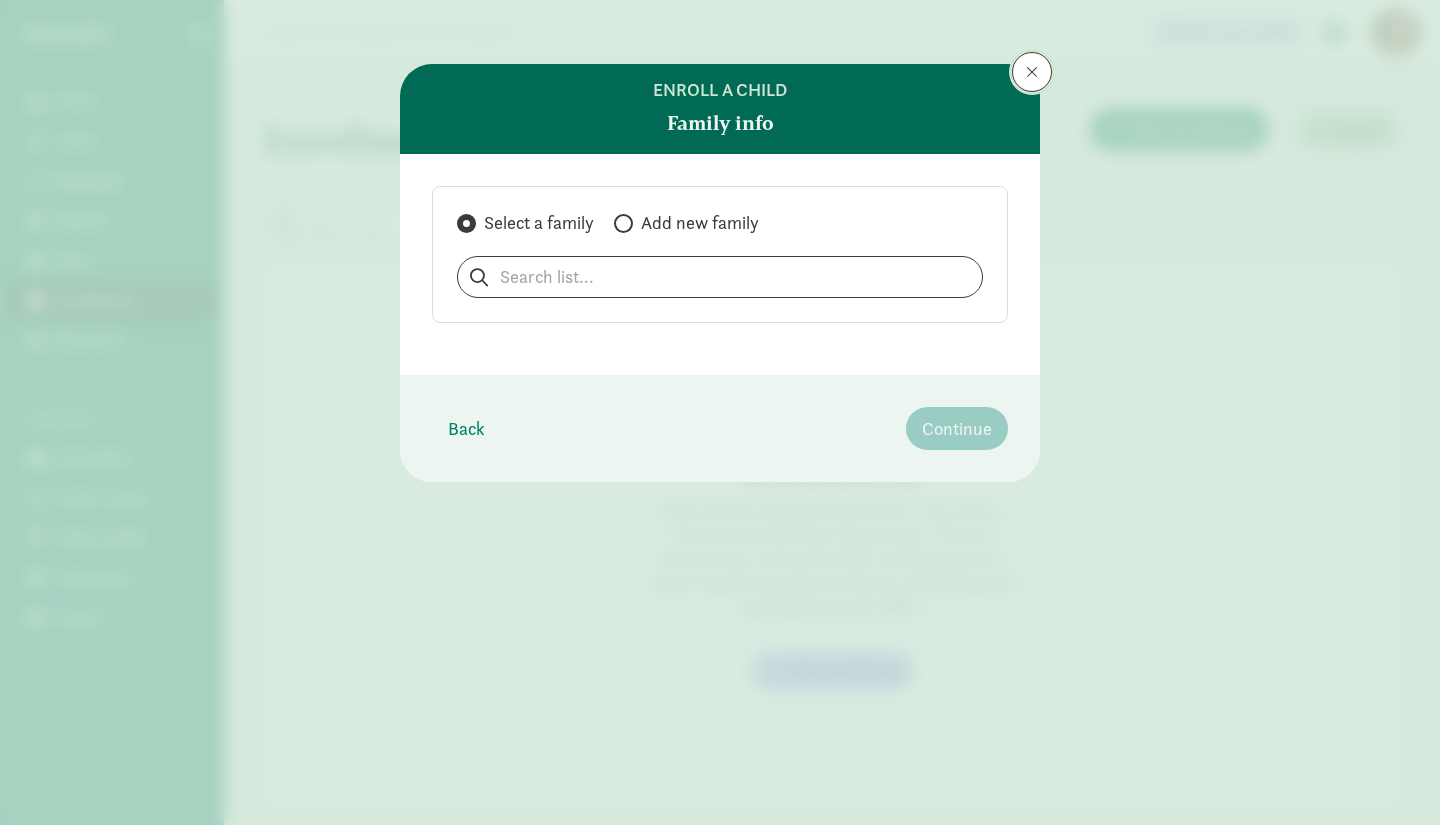 click at bounding box center (1032, 72) 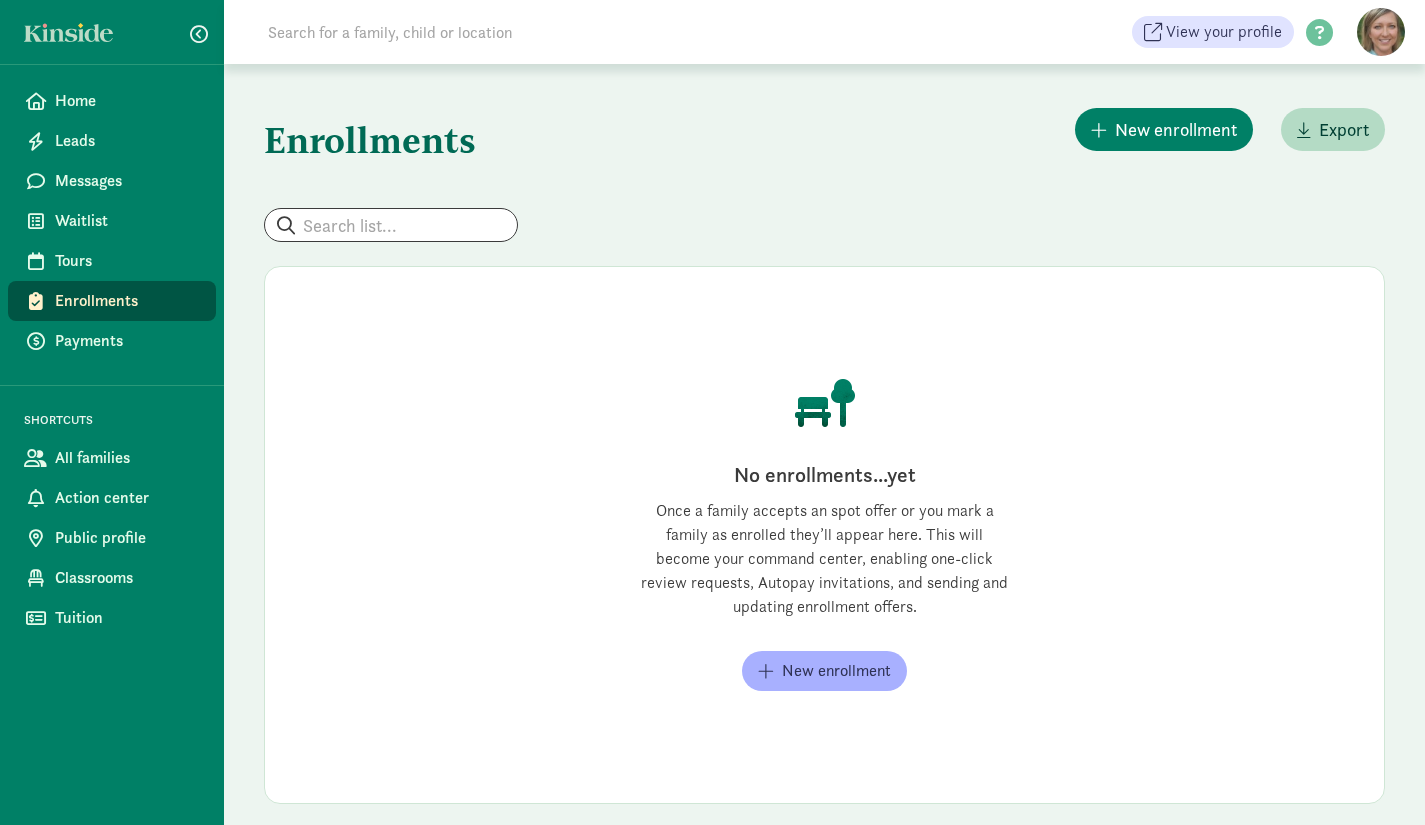 click on "Payments" at bounding box center (127, 341) 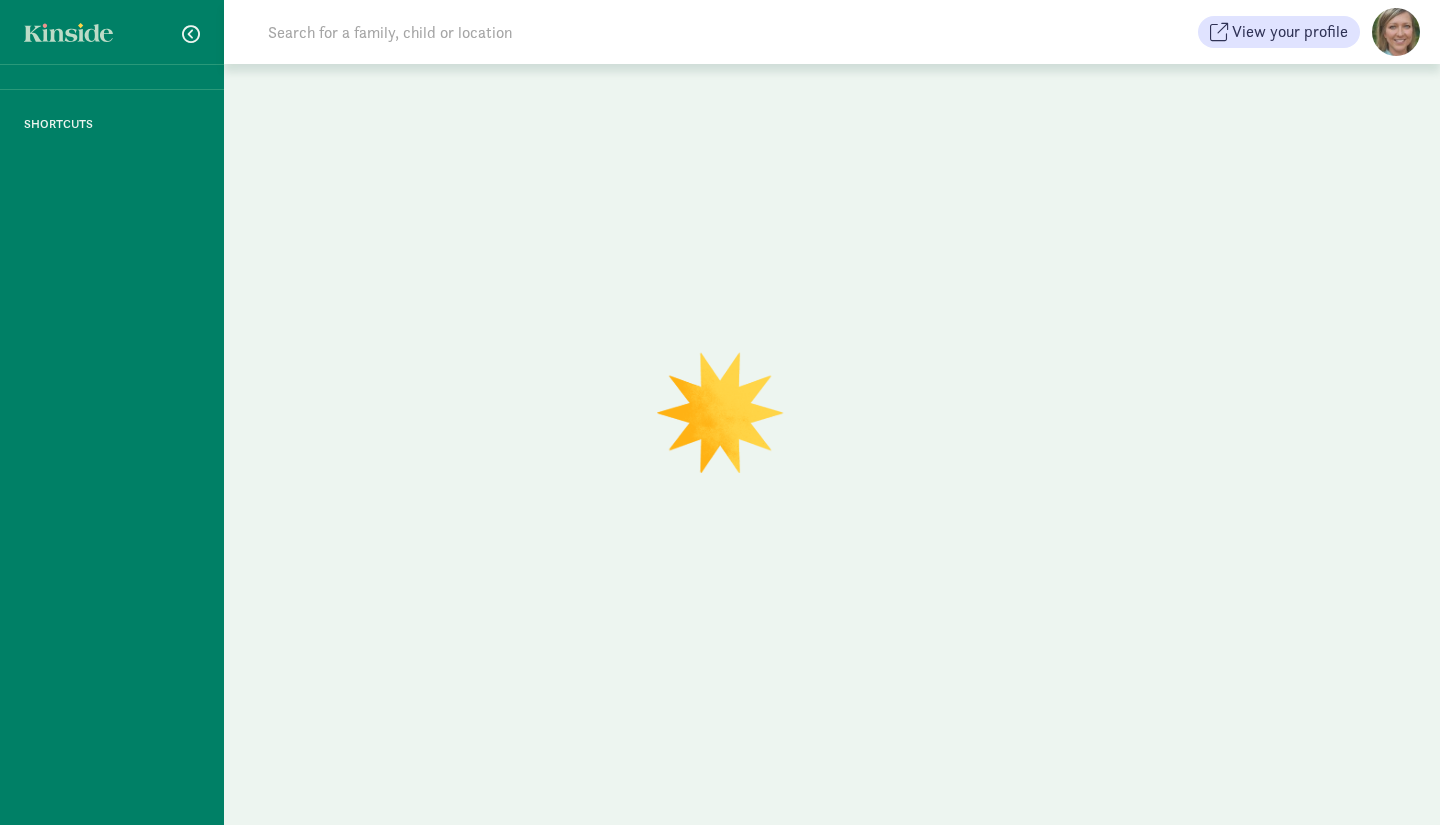 scroll, scrollTop: 0, scrollLeft: 0, axis: both 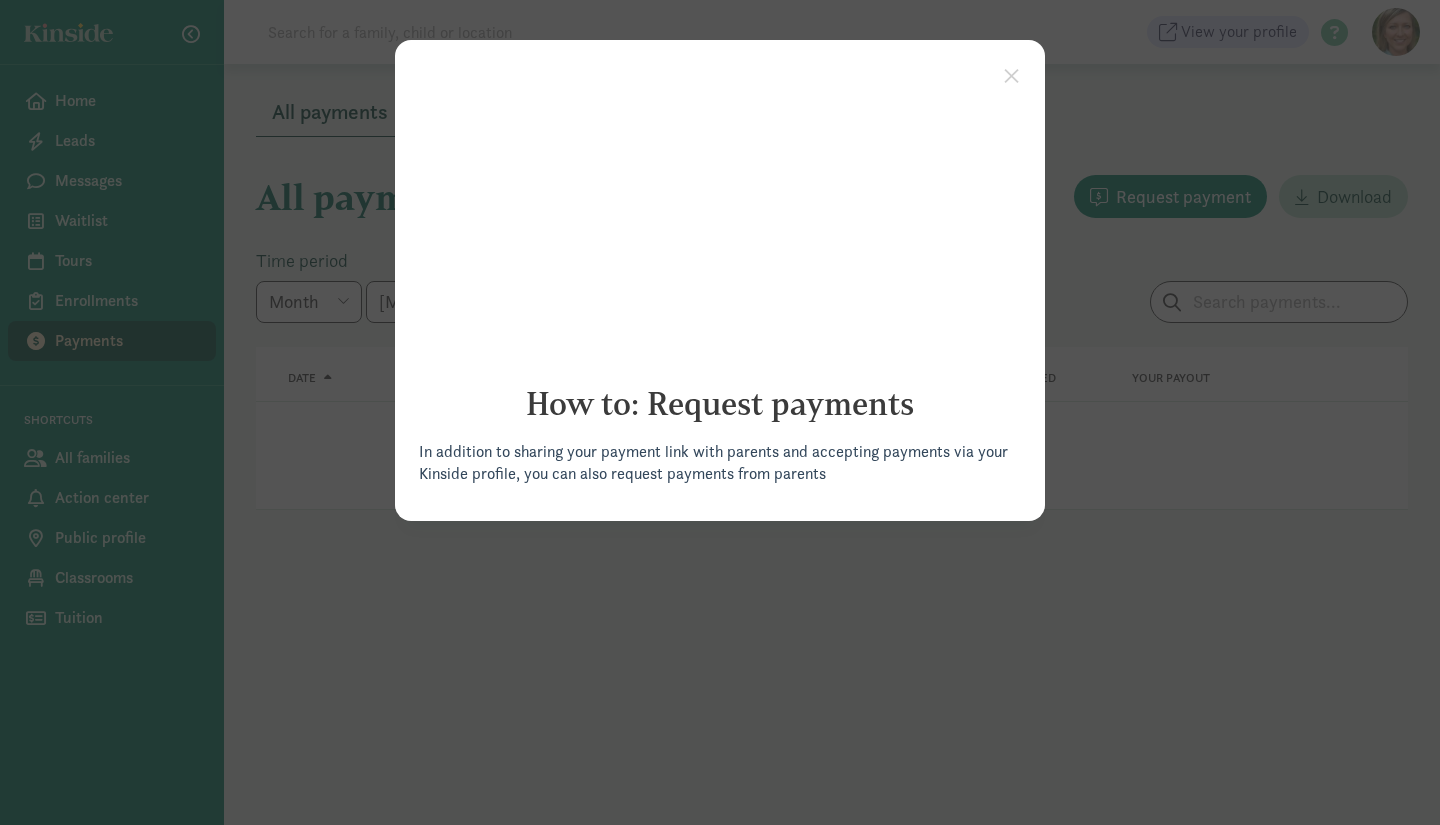 click on "×" at bounding box center (1011, 74) 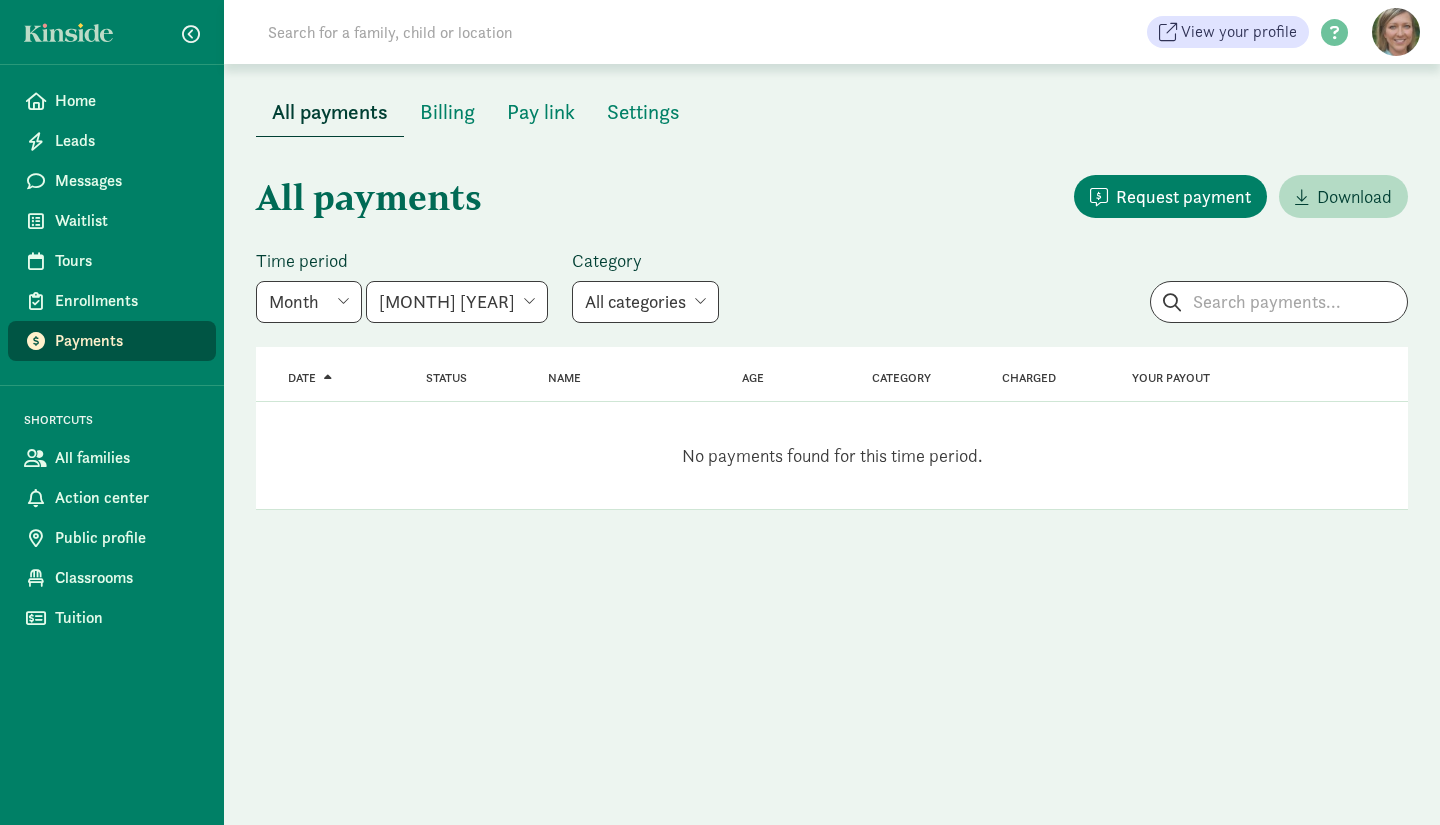 click on "Leads" at bounding box center [127, 141] 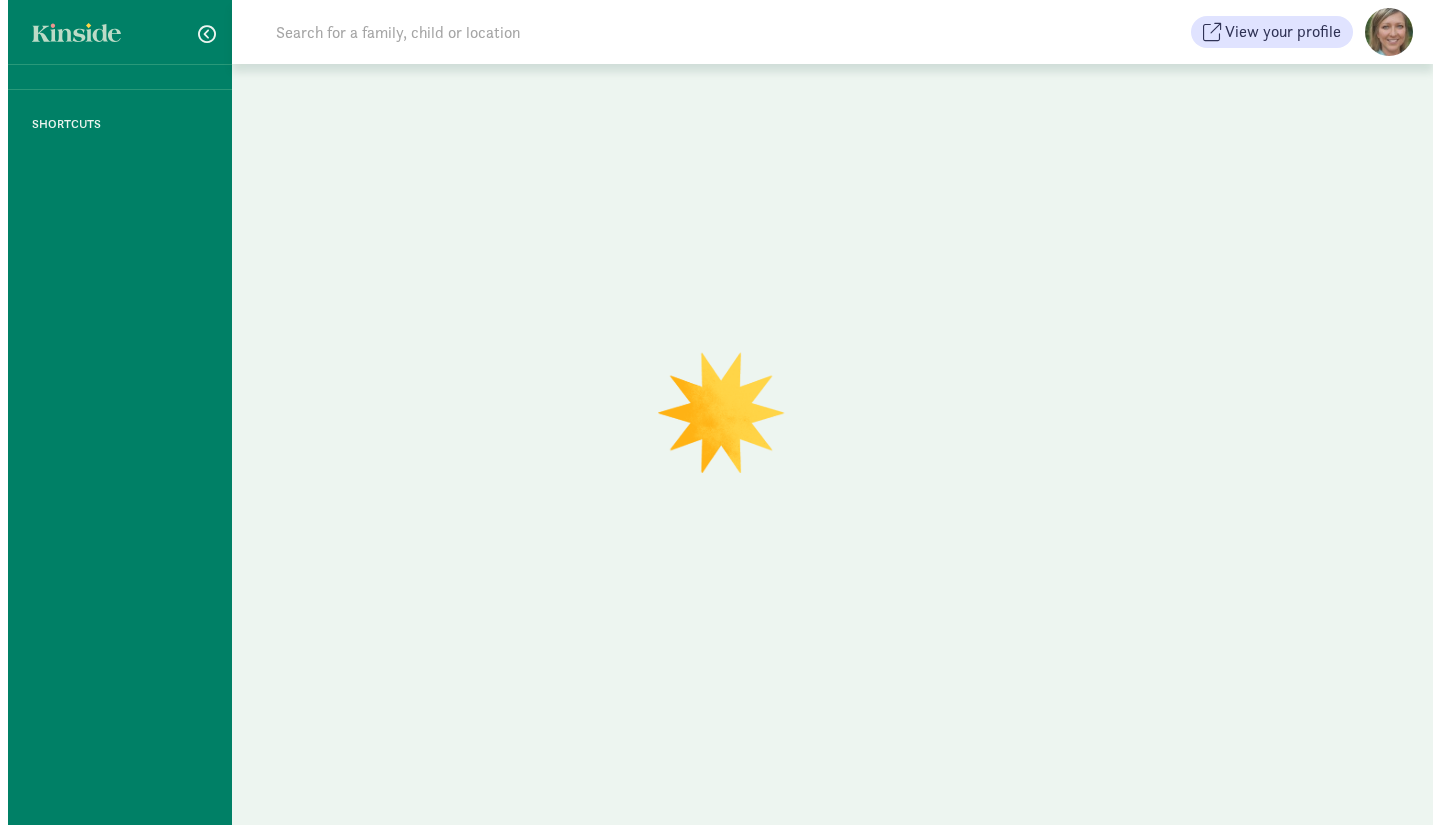 scroll, scrollTop: 0, scrollLeft: 0, axis: both 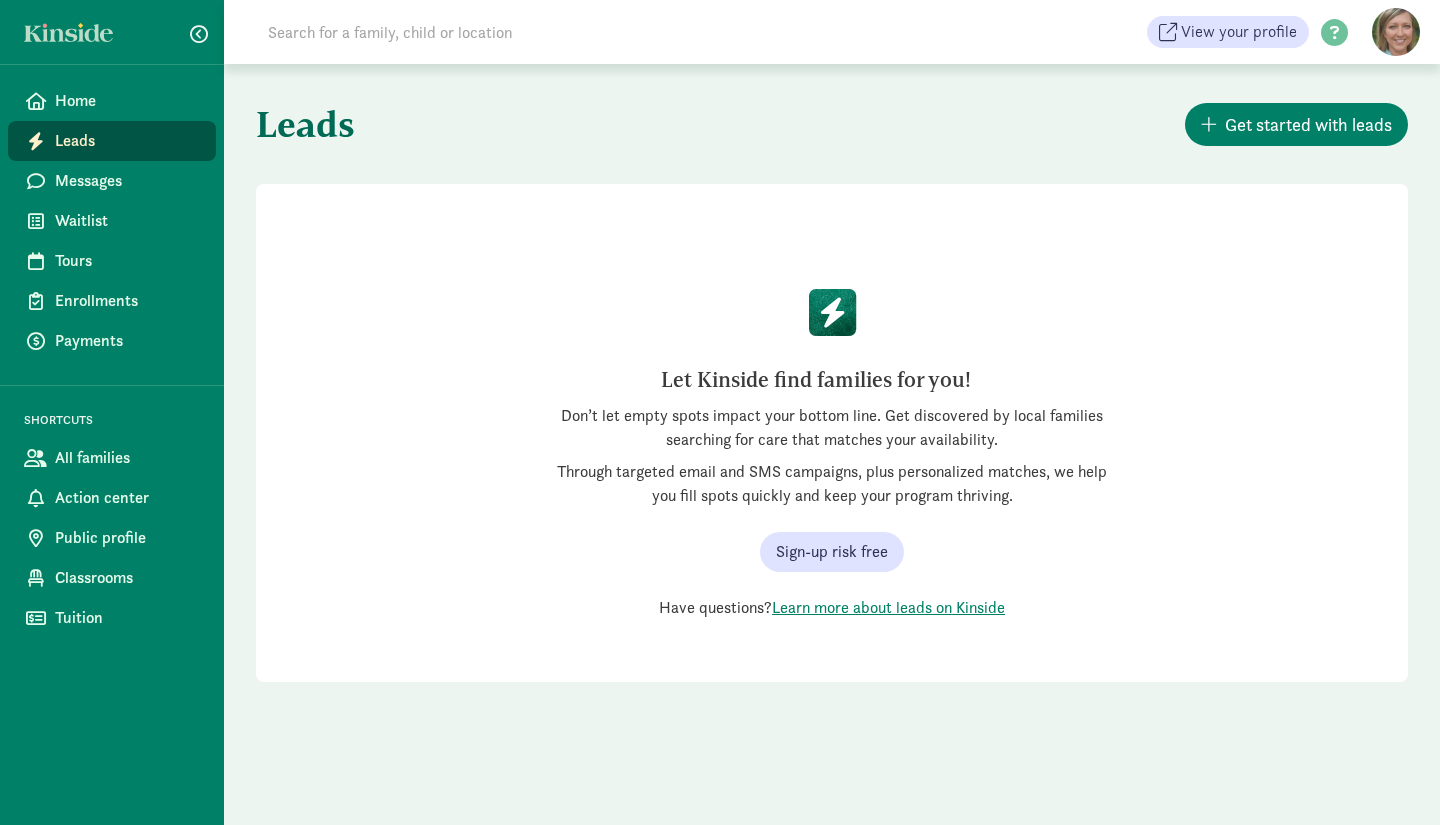click on "Messages" at bounding box center (127, 181) 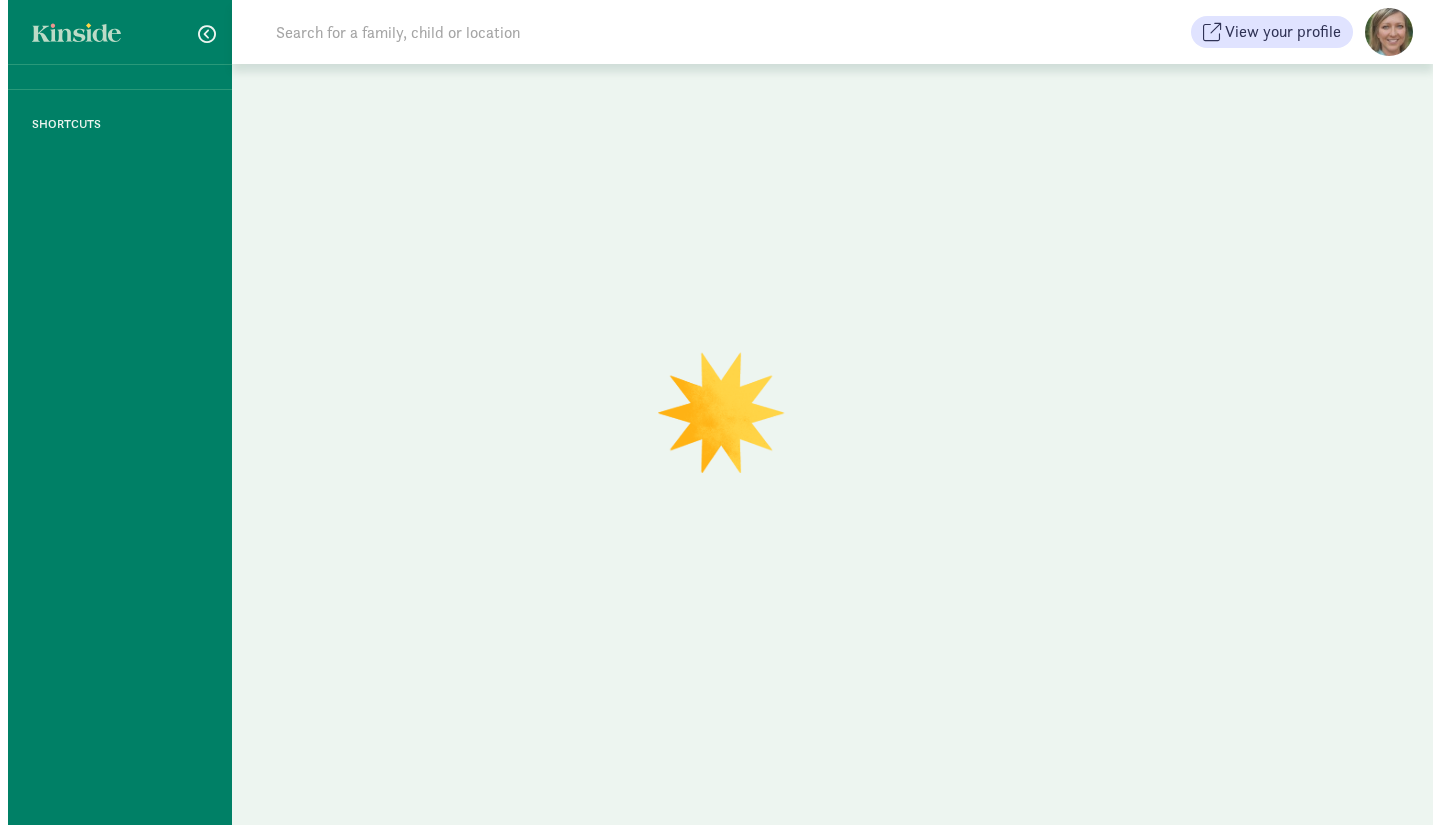 scroll, scrollTop: 0, scrollLeft: 0, axis: both 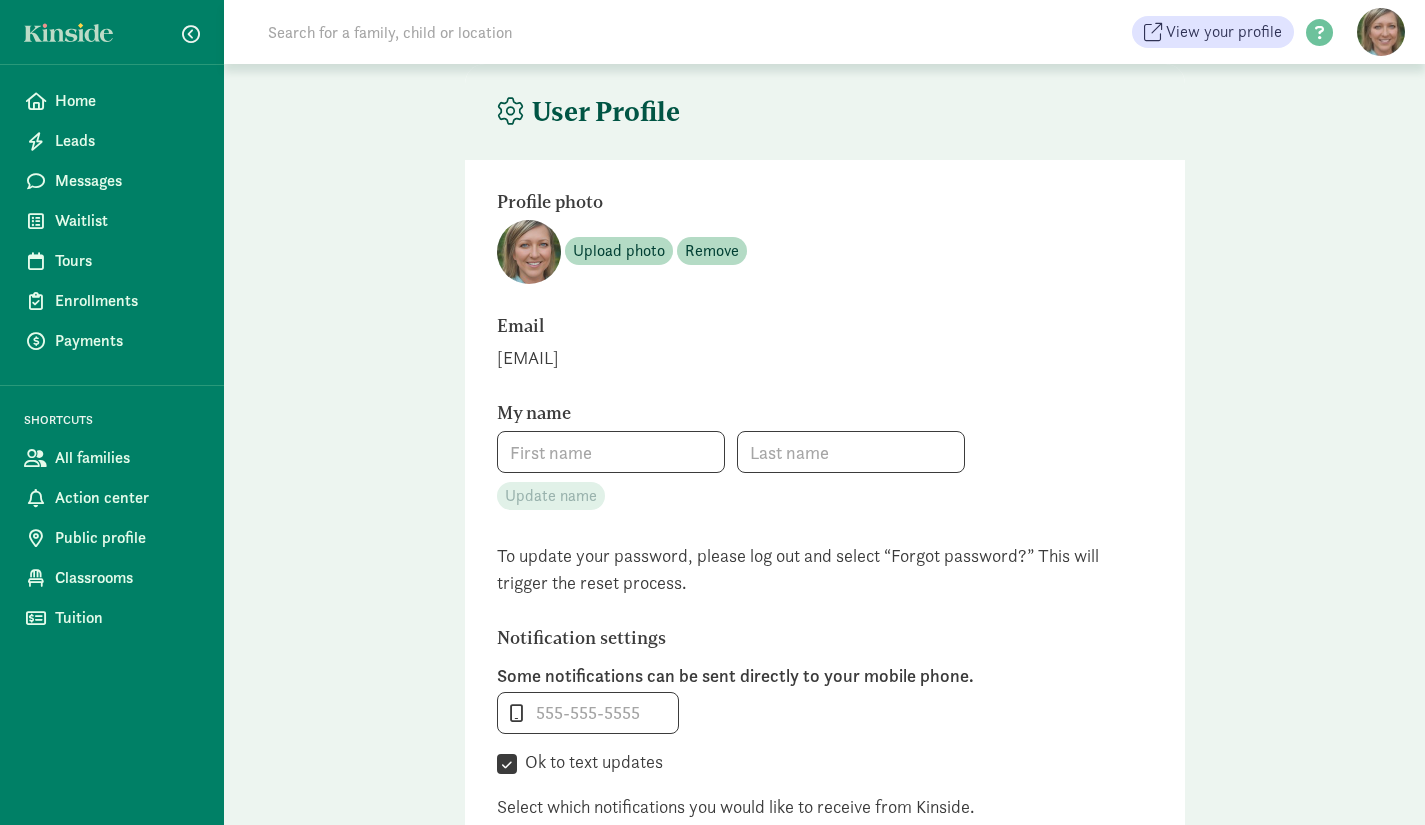 type on "Jessica" 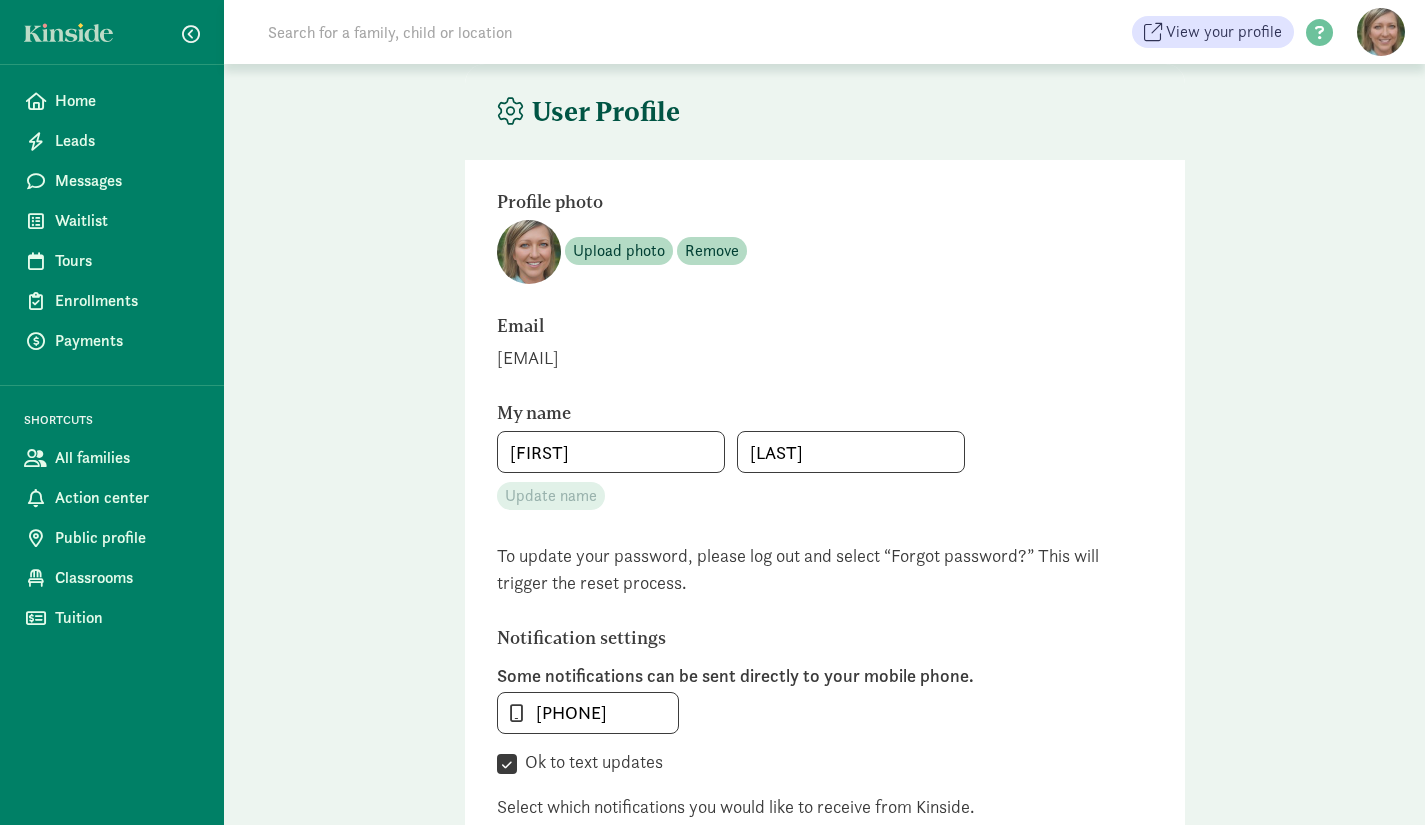 click at bounding box center (1381, 32) 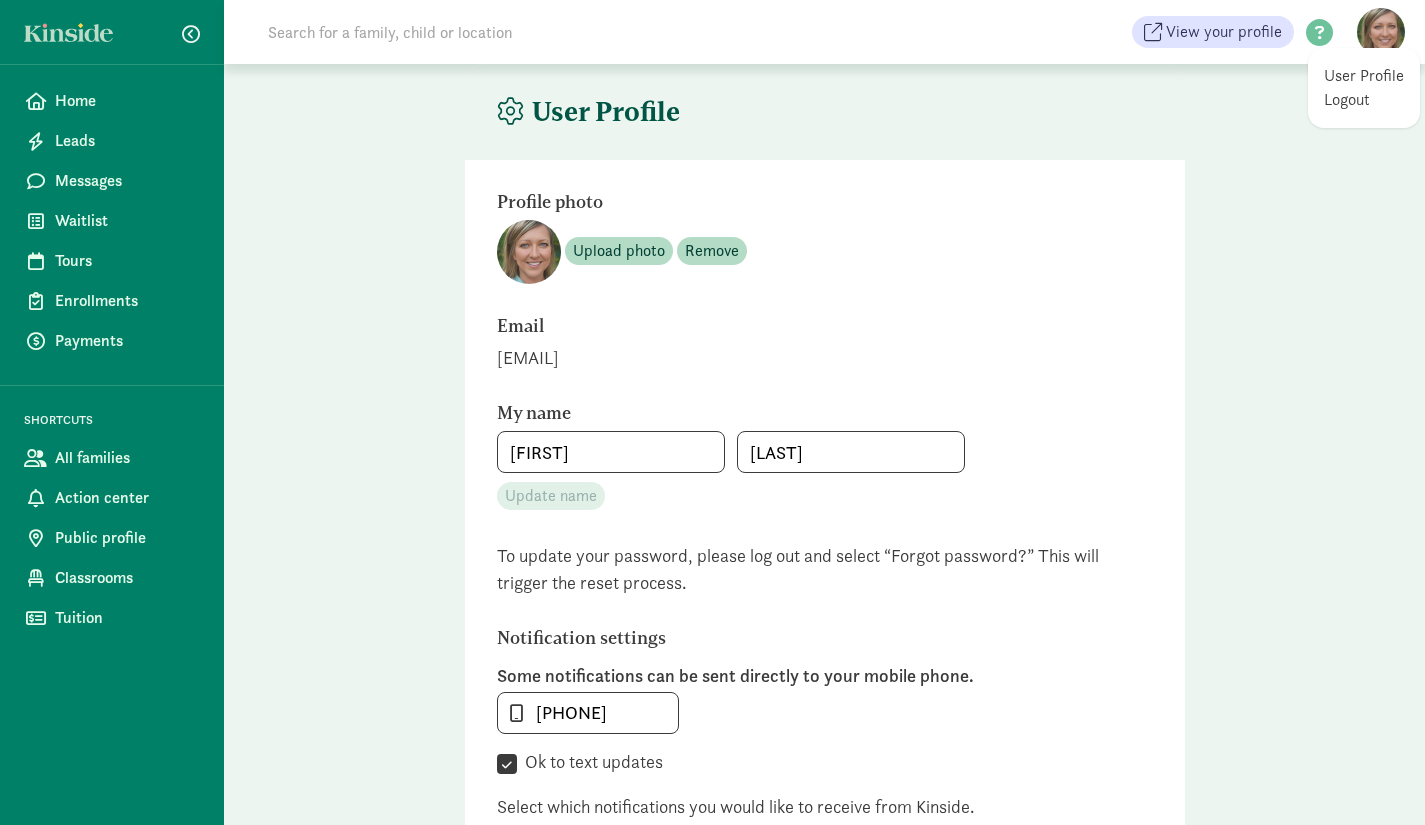 click on "Logout" at bounding box center (1364, 100) 